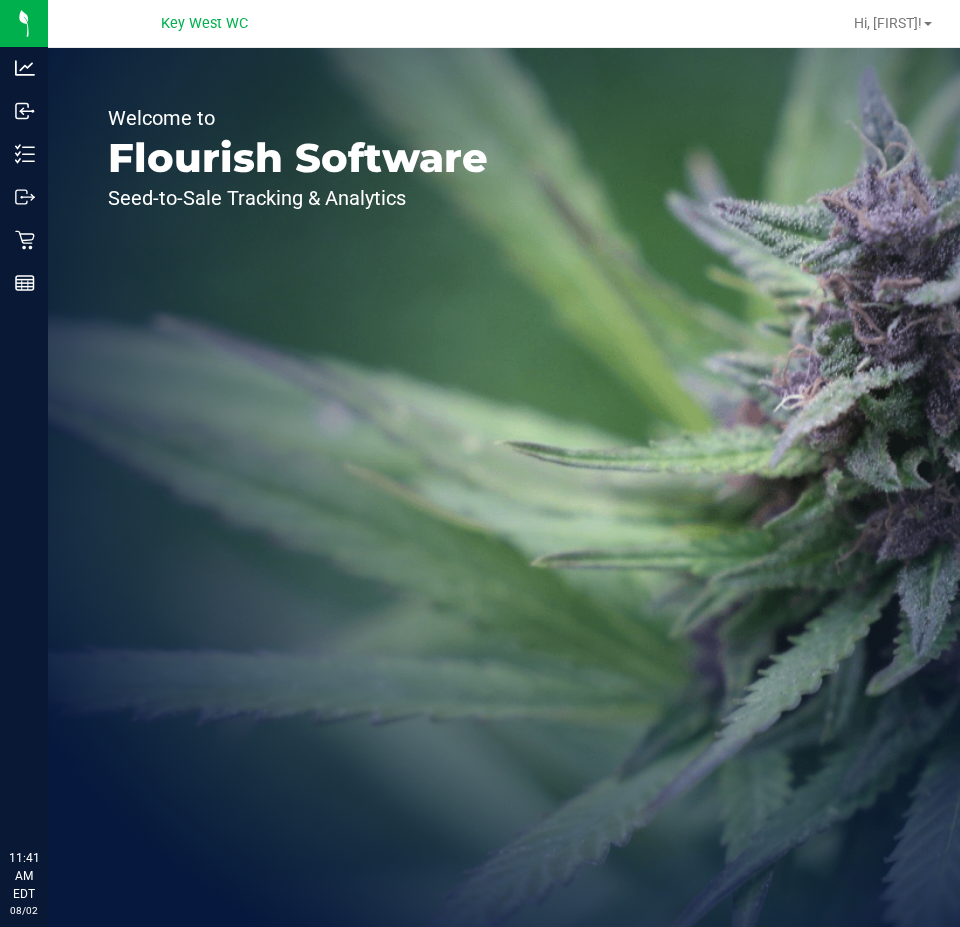 scroll, scrollTop: 0, scrollLeft: 0, axis: both 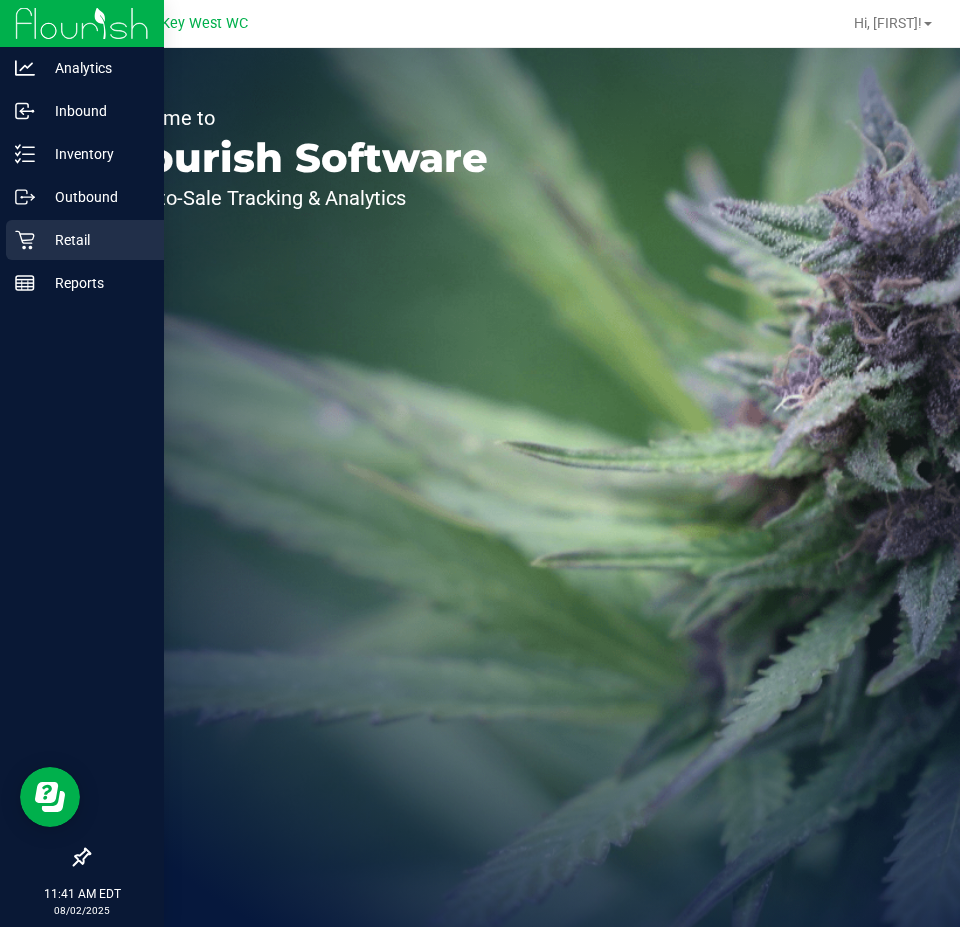 click on "Retail" at bounding box center [95, 240] 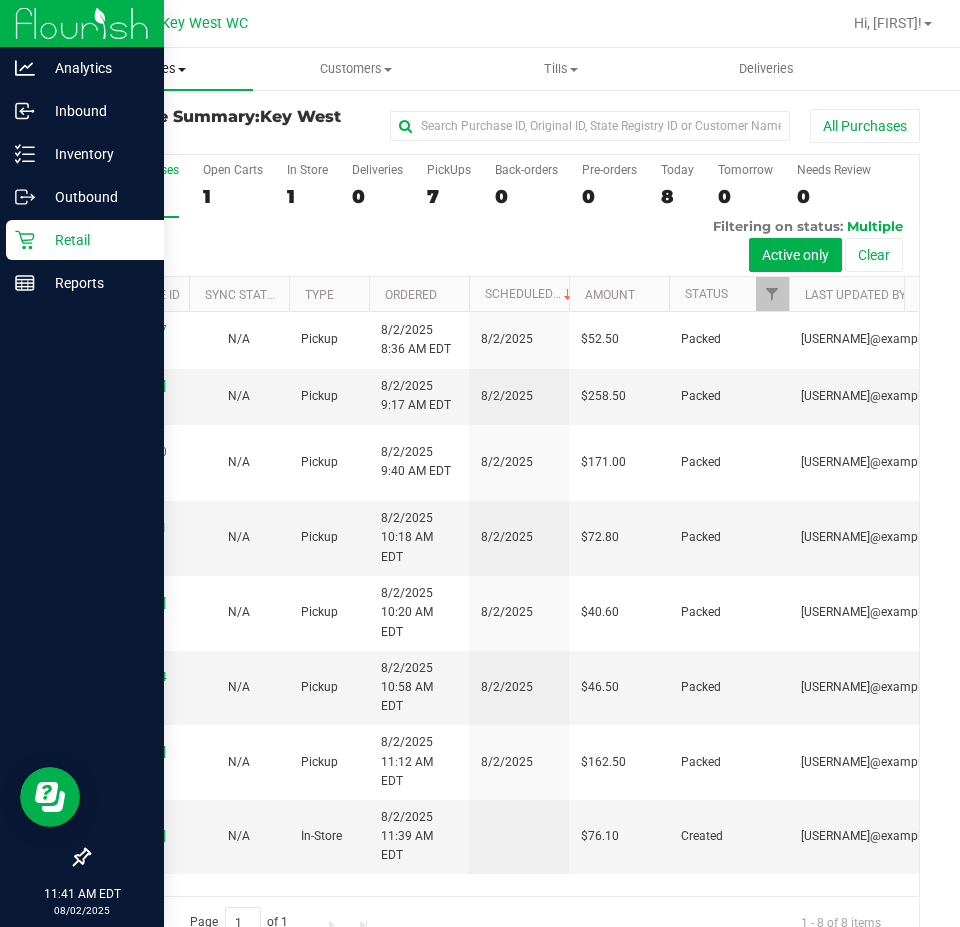 click on "Purchases" at bounding box center (150, 69) 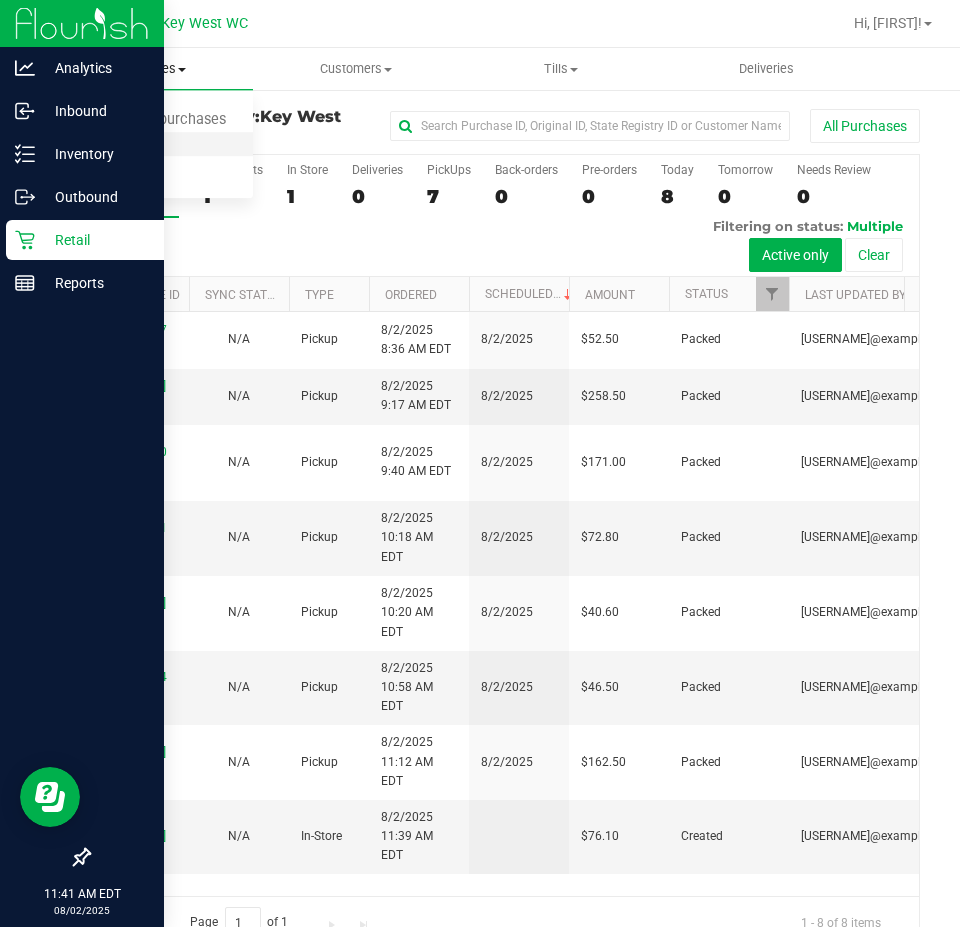 click on "Fulfillment" at bounding box center (110, 144) 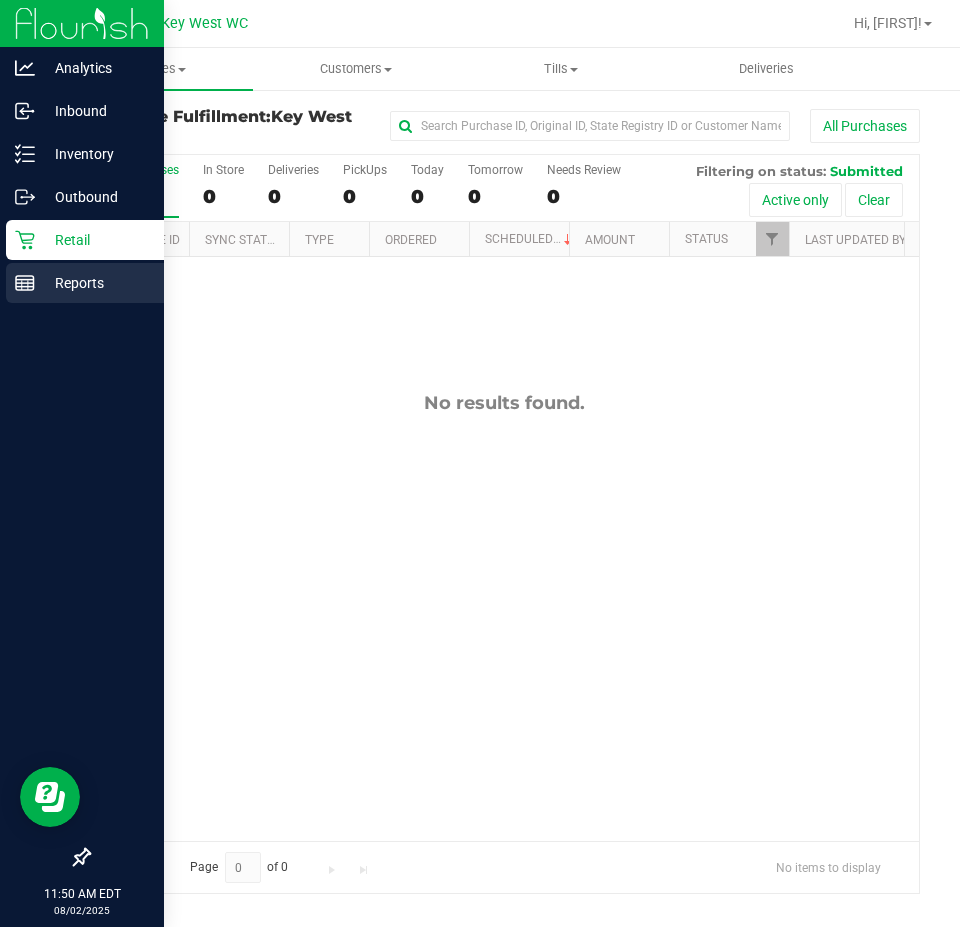 click on "Reports" at bounding box center (95, 283) 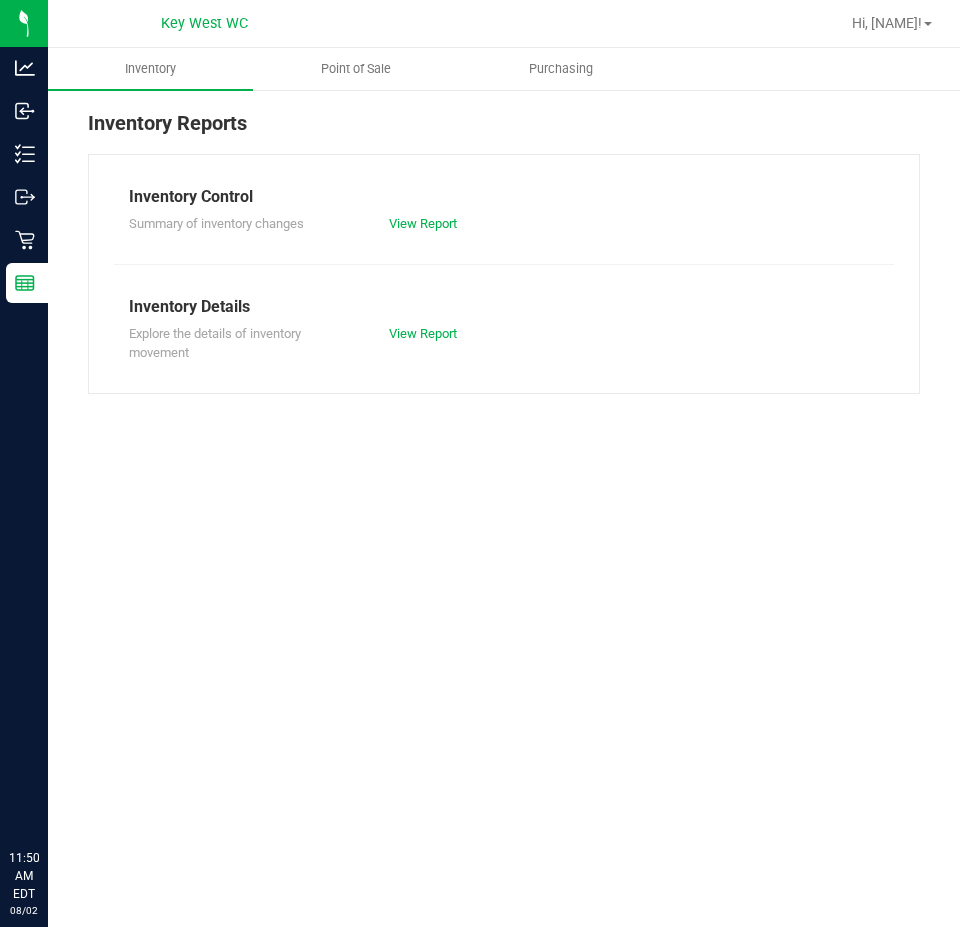 scroll, scrollTop: 0, scrollLeft: 0, axis: both 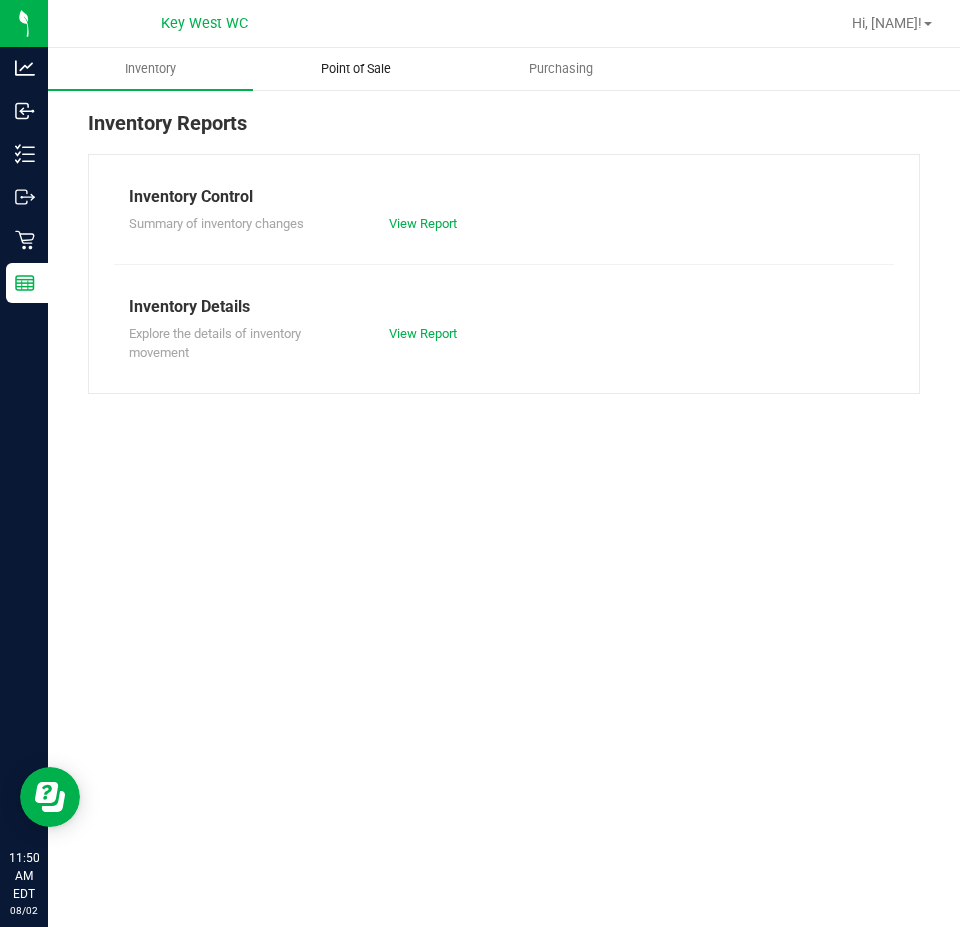 click on "Point of Sale" at bounding box center (355, 69) 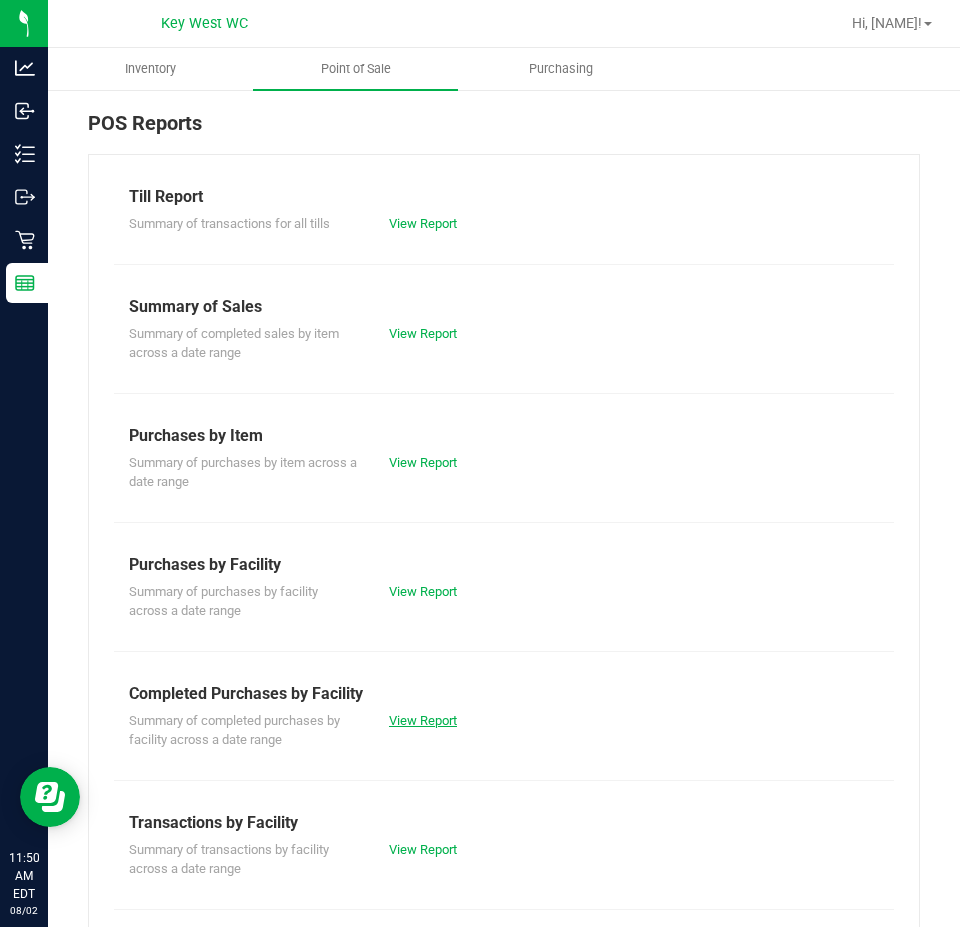 click on "View Report" at bounding box center [423, 720] 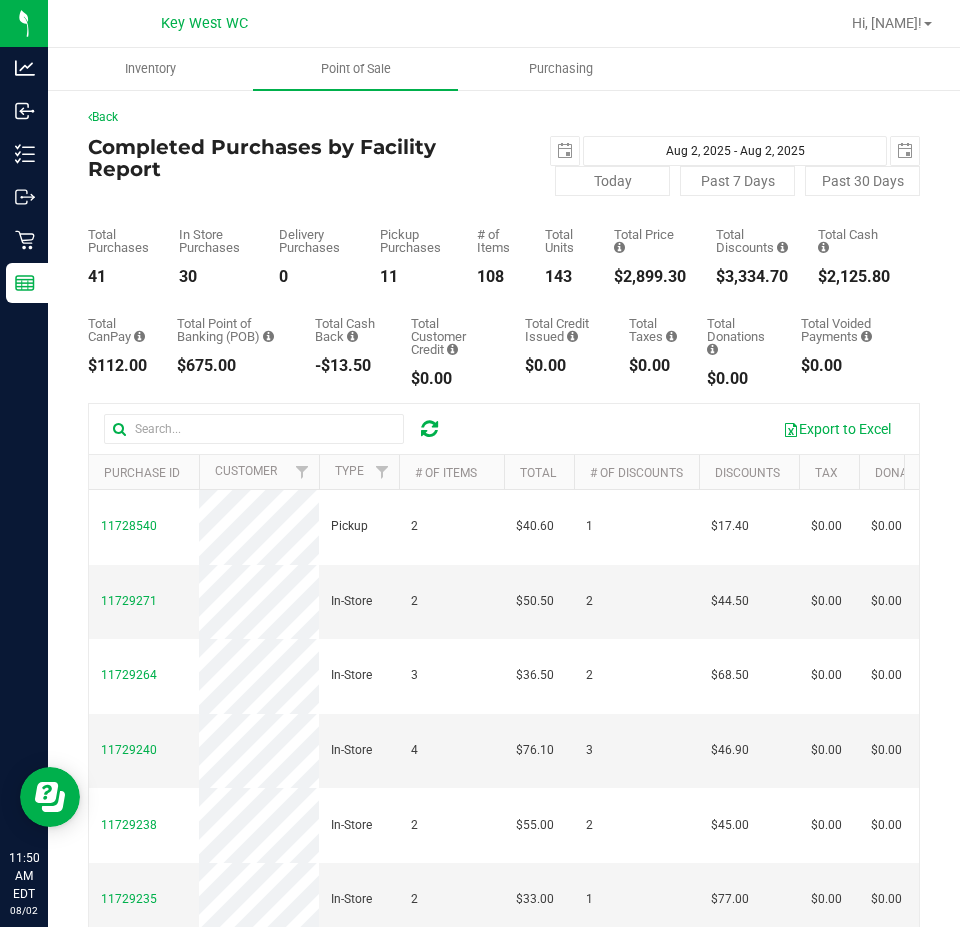 click on "$2,899.30" at bounding box center [650, 277] 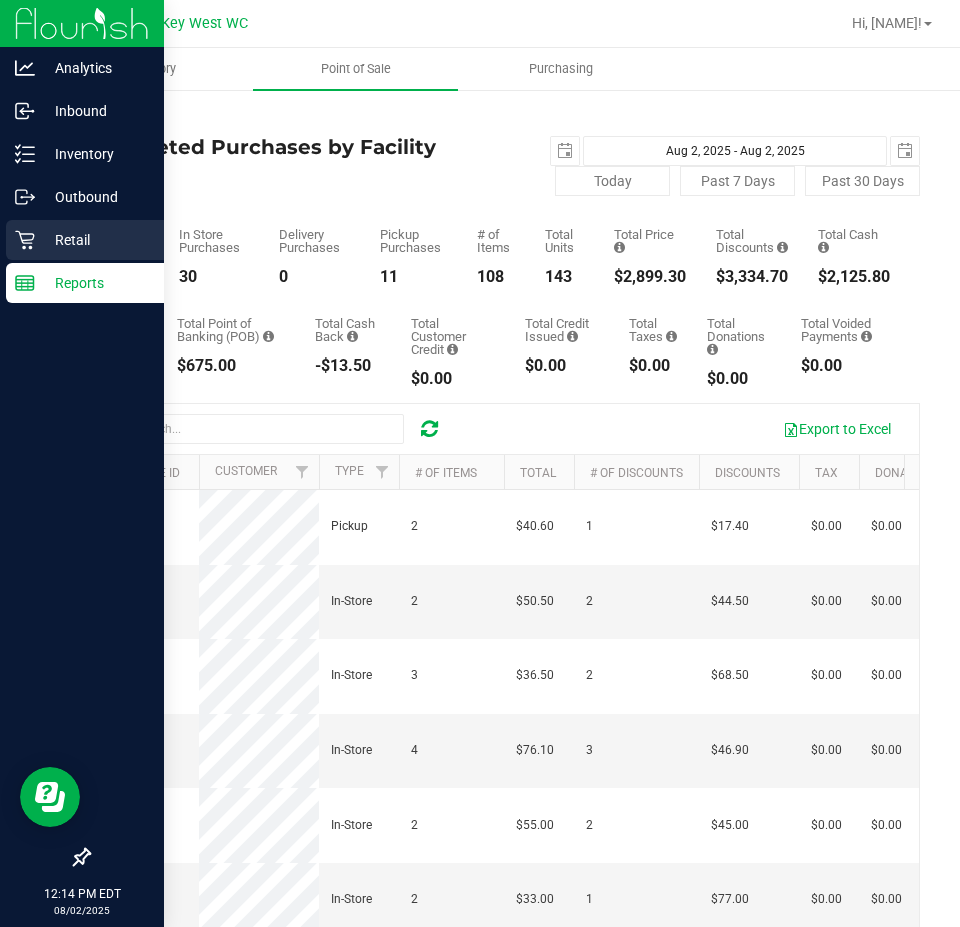 click on "Retail" at bounding box center (95, 240) 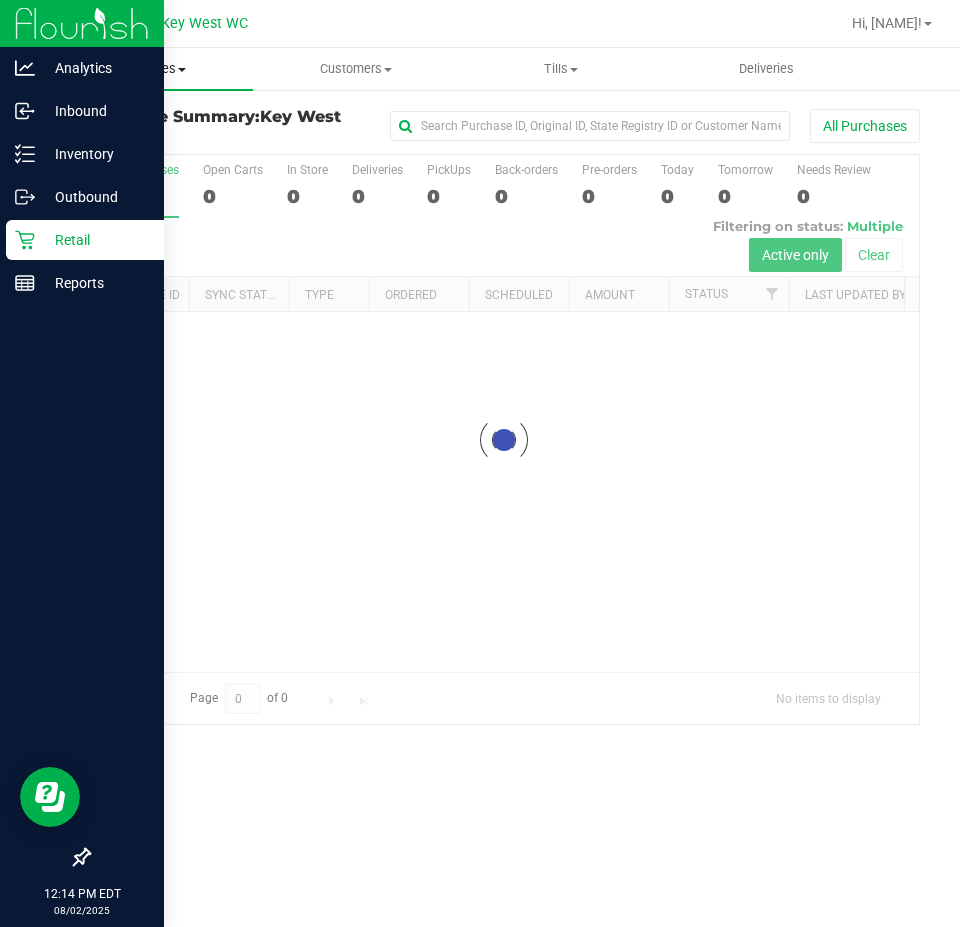 click on "Purchases" at bounding box center (150, 69) 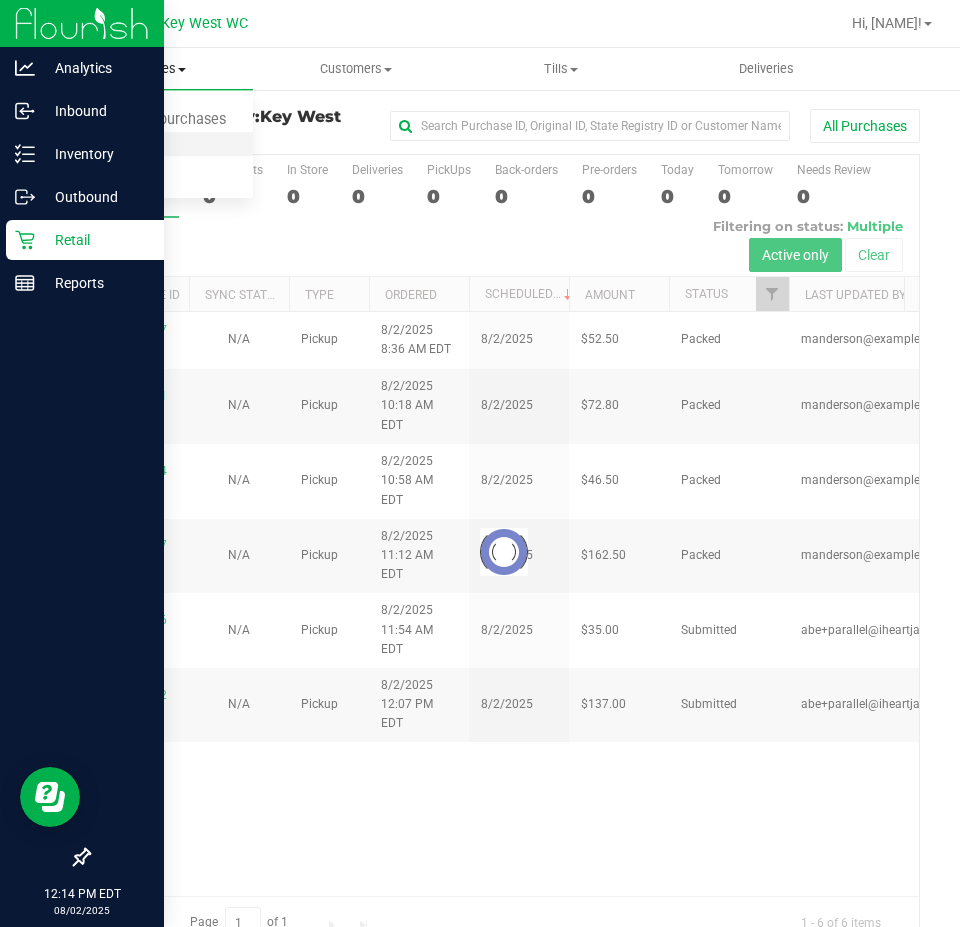 click on "Fulfillment" at bounding box center (110, 144) 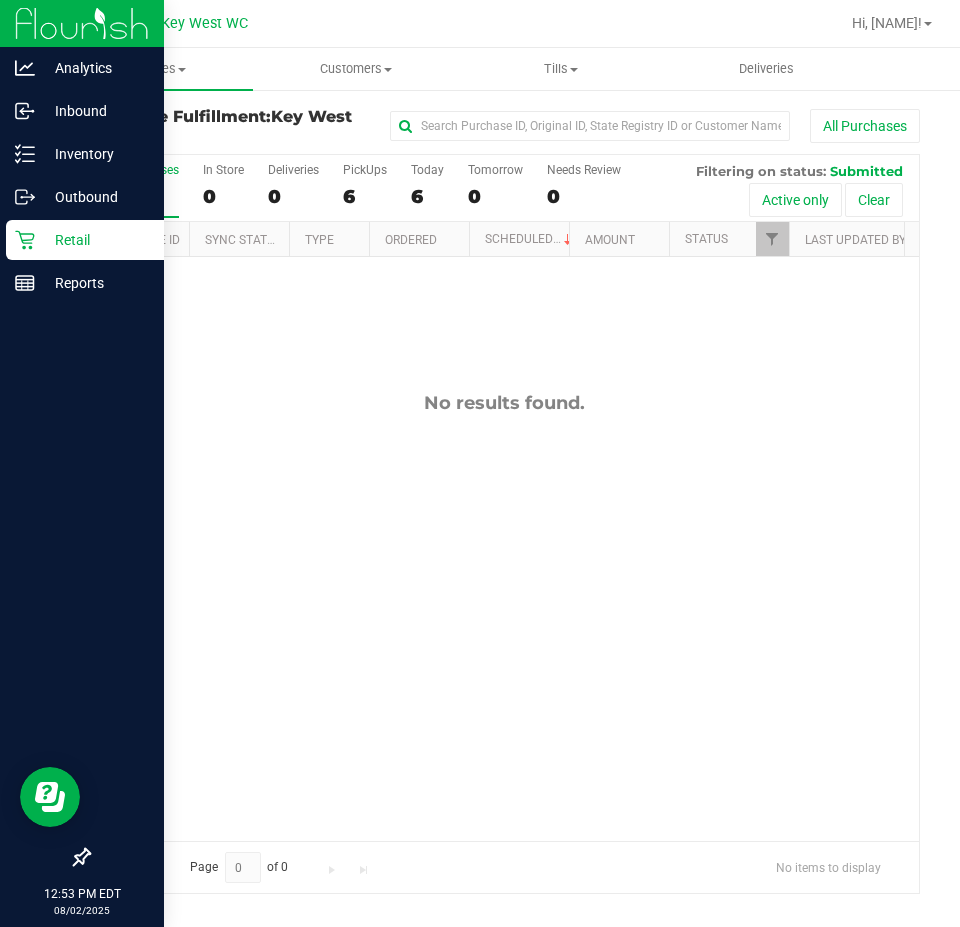 click on "No results found." at bounding box center [504, 616] 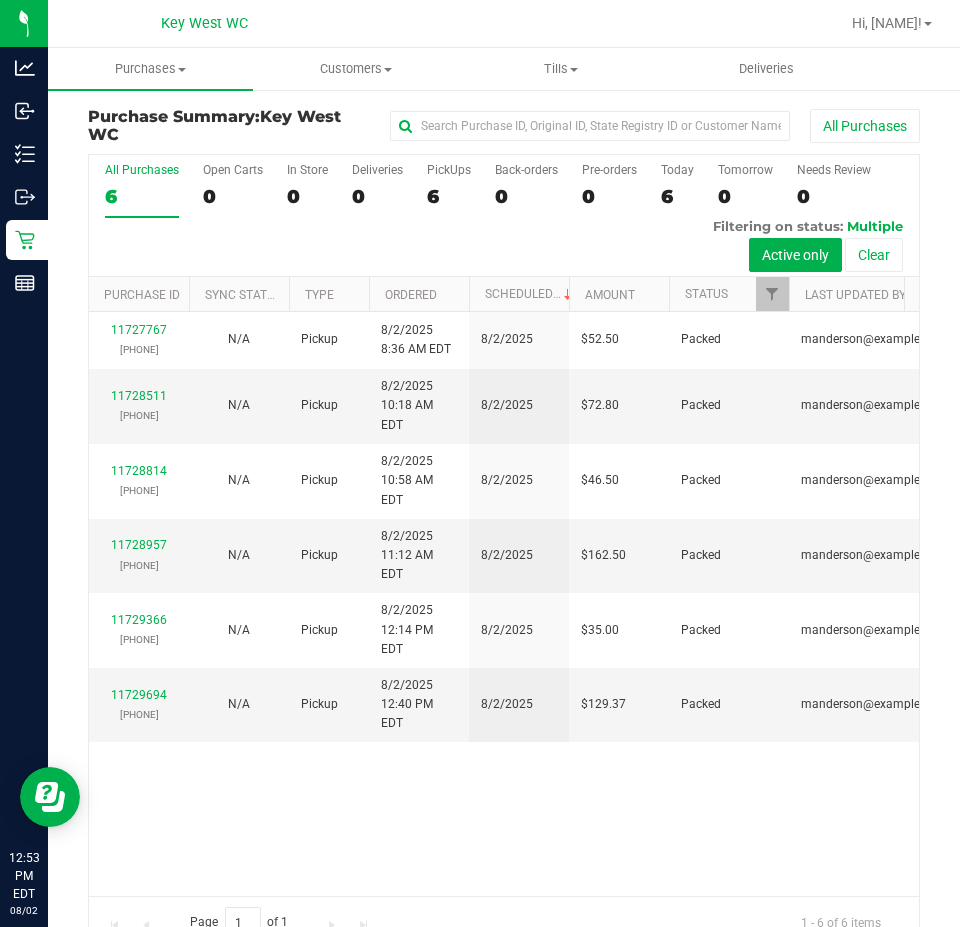 click on "11727767
(312749055)
N/A
Pickup 8/2/2025 8:36 AM EDT 8/2/2025
$52.50
Packed manderson@liveparallel.com
11728511
(312785675)
N/A
Pickup 8/2/2025 10:18 AM EDT 8/2/2025
$72.80
Packed manderson@liveparallel.com
11728814
(312794481)
N/A
Pickup 8/2/2025 10:58 AM EDT 8/2/2025
$46.50
Packed manderson@liveparallel.com
11728957" at bounding box center [504, 604] 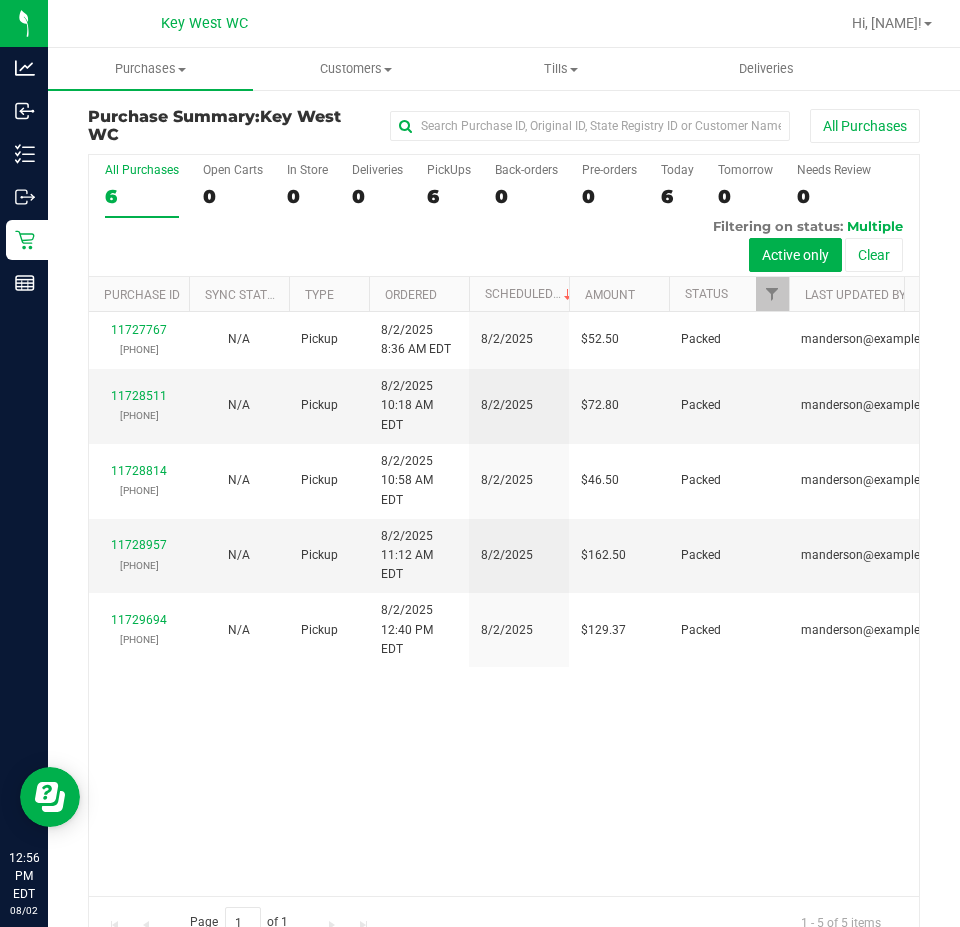click on "11727767
(312749055)
N/A
Pickup 8/2/2025 8:36 AM EDT 8/2/2025
$52.50
Packed manderson@liveparallel.com
11728511
(312785675)
N/A
Pickup 8/2/2025 10:18 AM EDT 8/2/2025
$72.80
Packed manderson@liveparallel.com
11728814
(312794481)
N/A
Pickup 8/2/2025 10:58 AM EDT 8/2/2025
$46.50
Packed manderson@liveparallel.com
11728957" at bounding box center (504, 604) 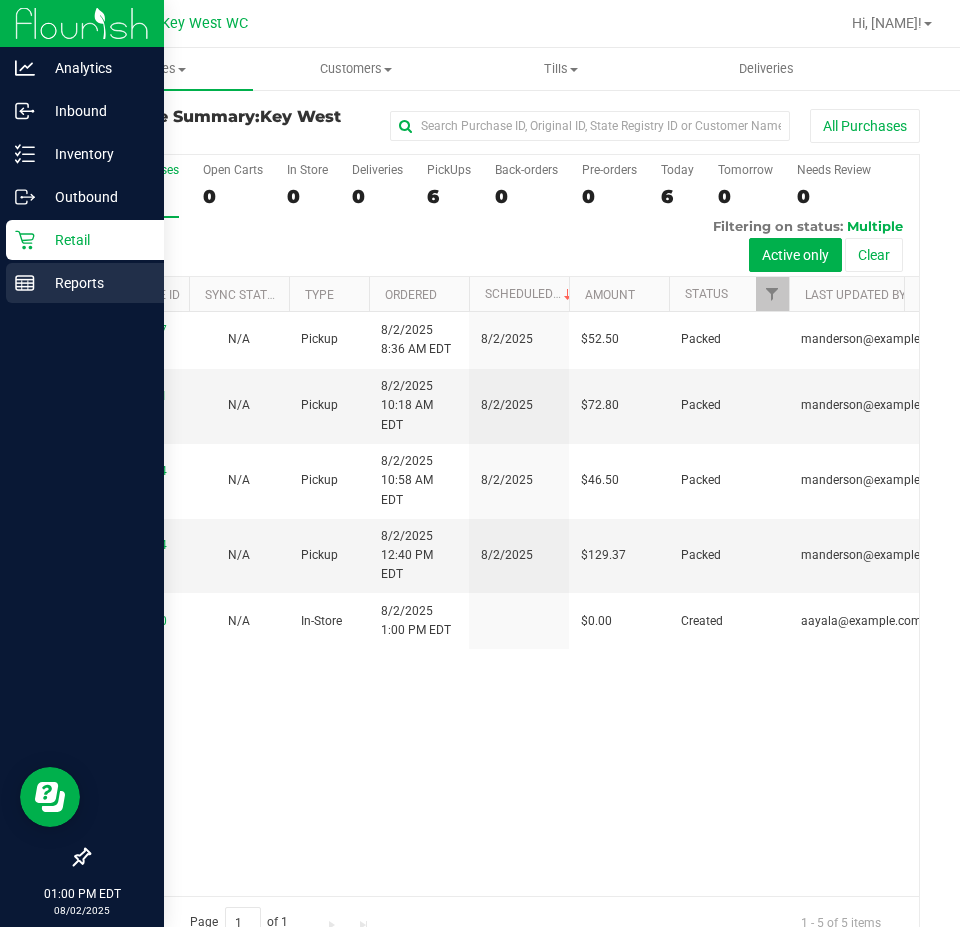 click on "Reports" at bounding box center [85, 283] 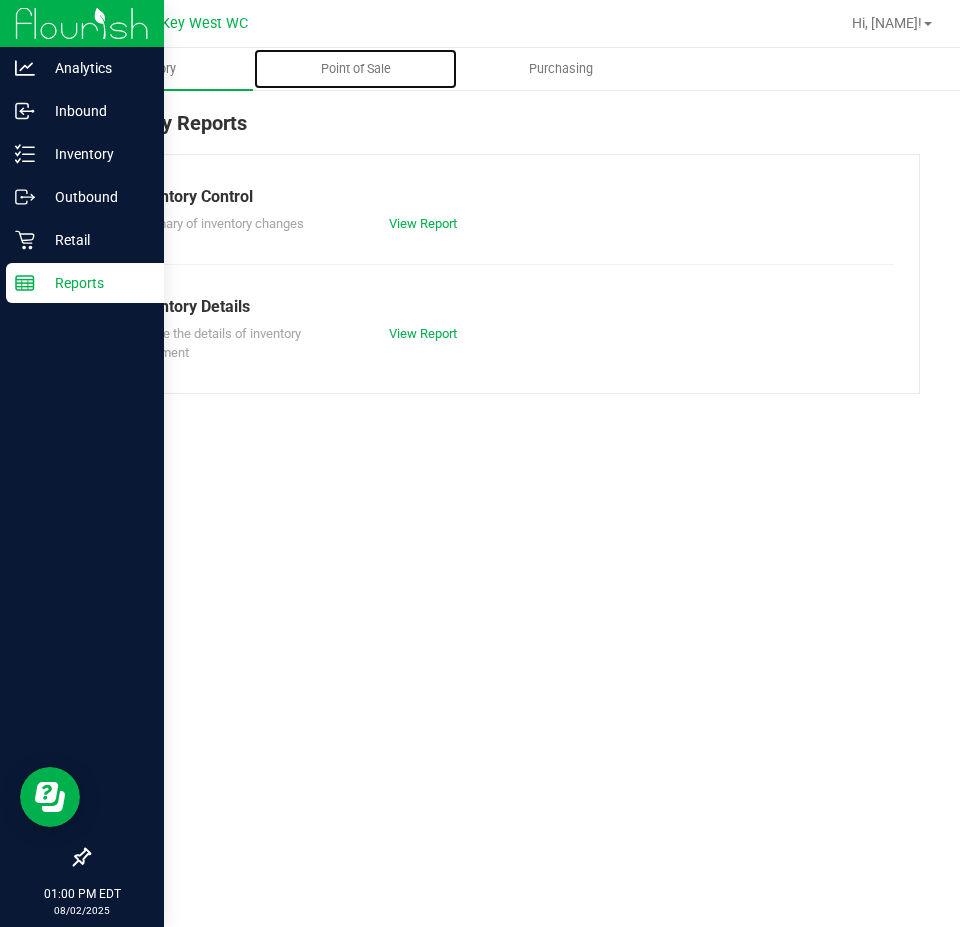 click on "Point of Sale" at bounding box center (356, 69) 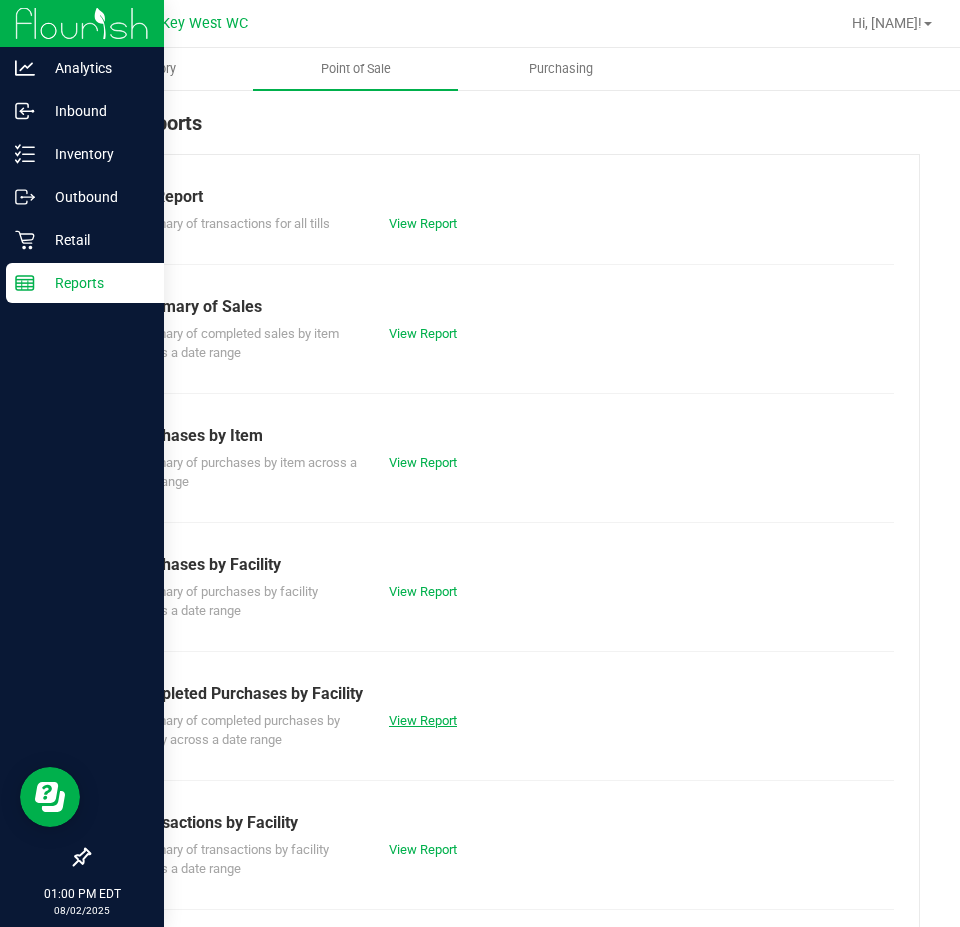 click on "View Report" at bounding box center (423, 720) 